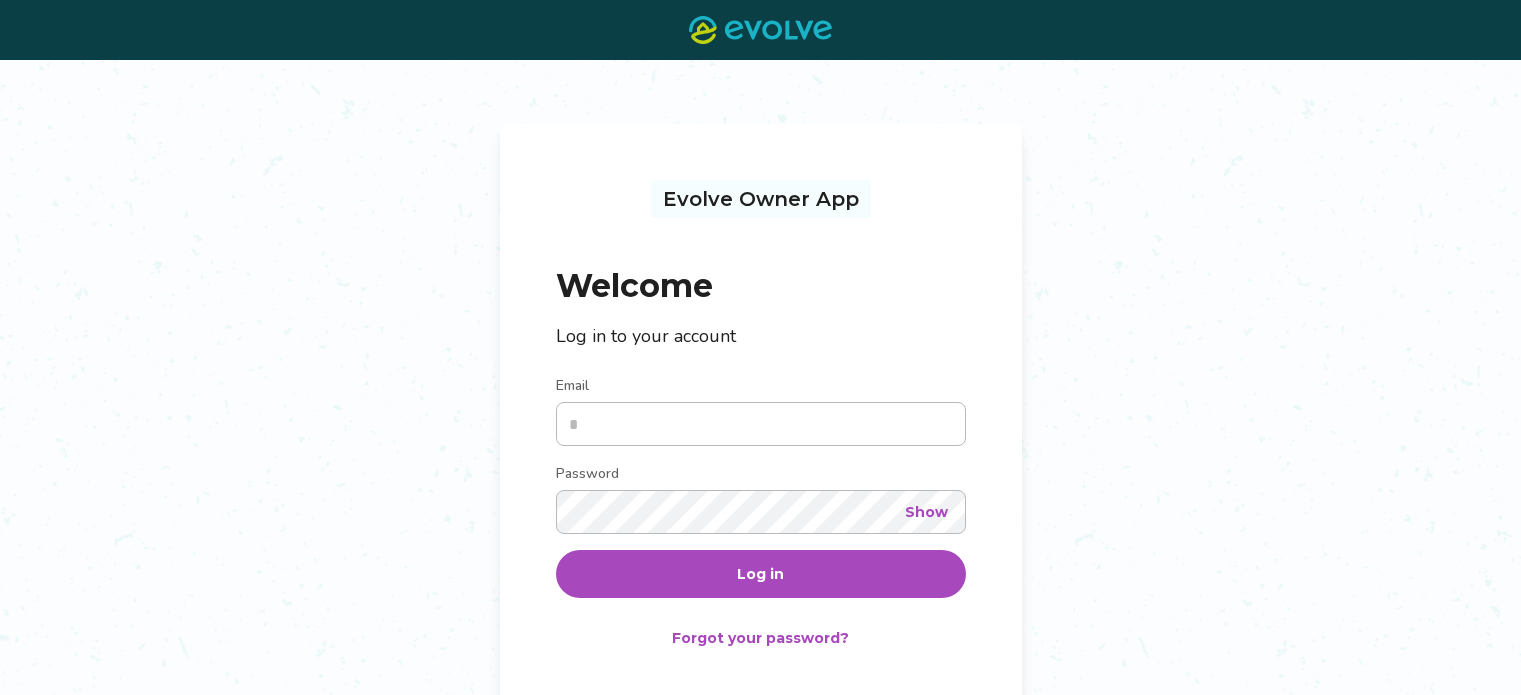 scroll, scrollTop: 0, scrollLeft: 0, axis: both 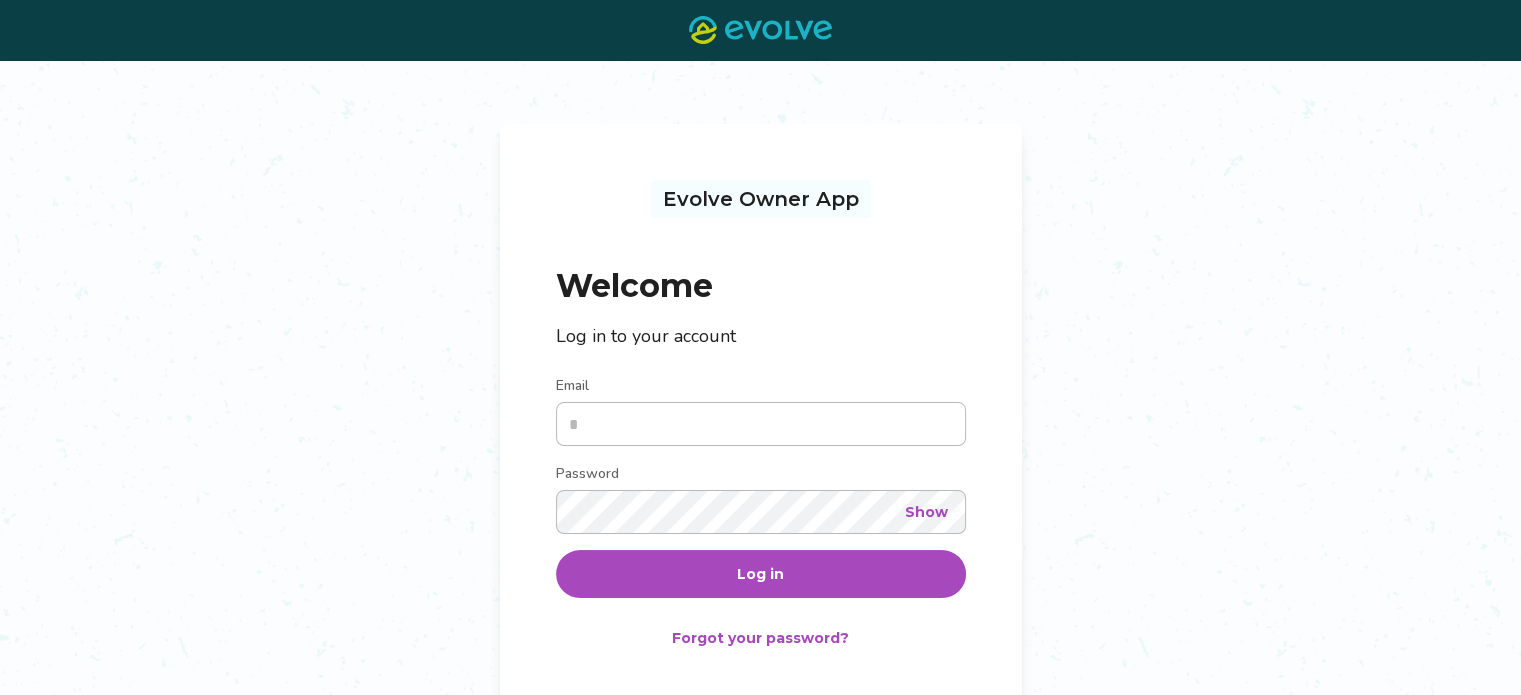 type on "**********" 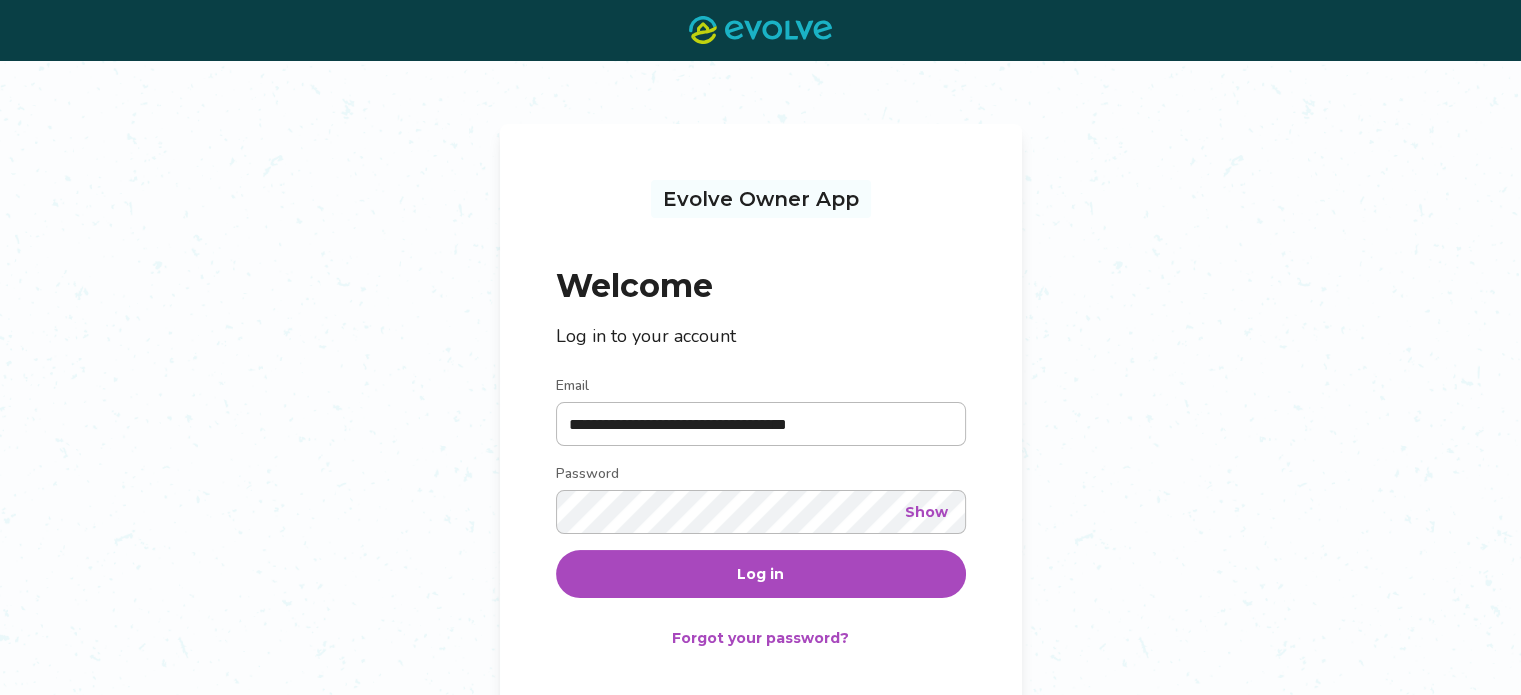 click on "Log in" at bounding box center [760, 574] 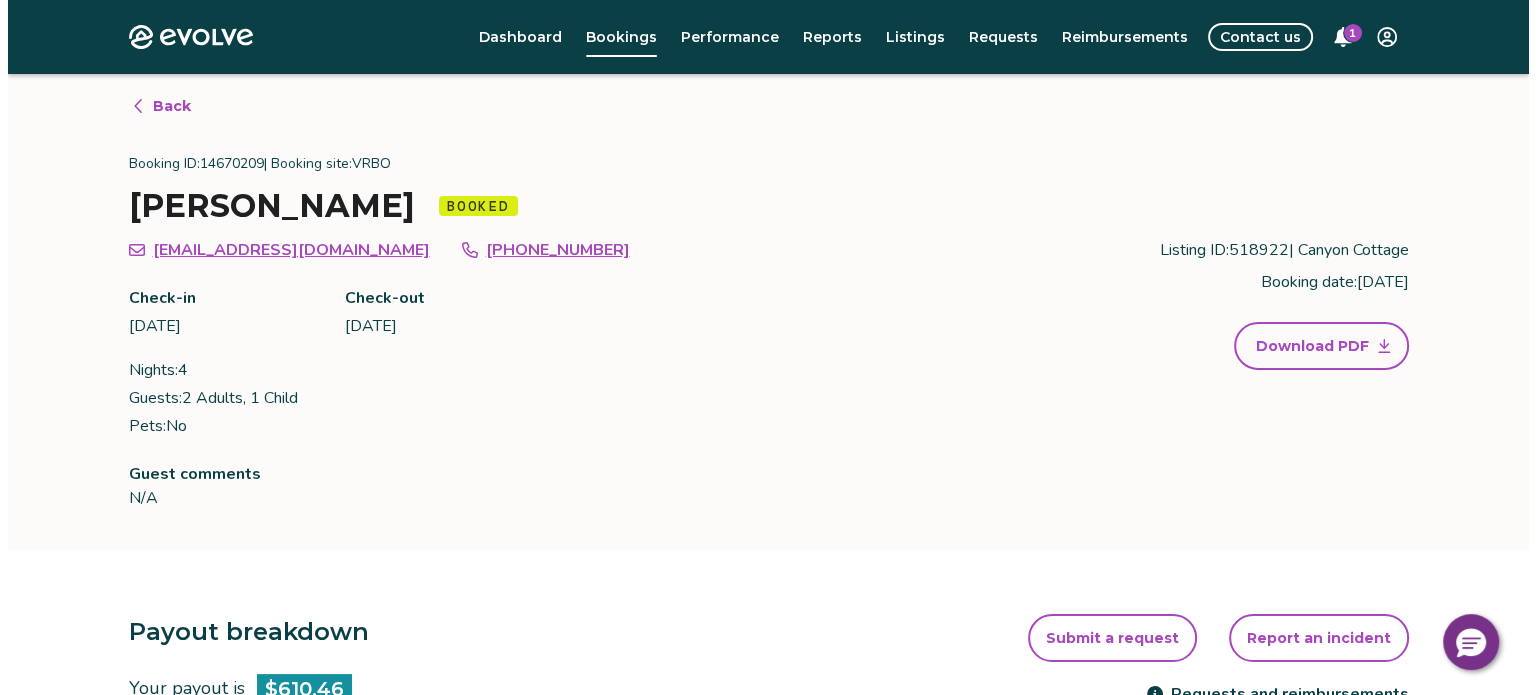 scroll, scrollTop: 0, scrollLeft: 0, axis: both 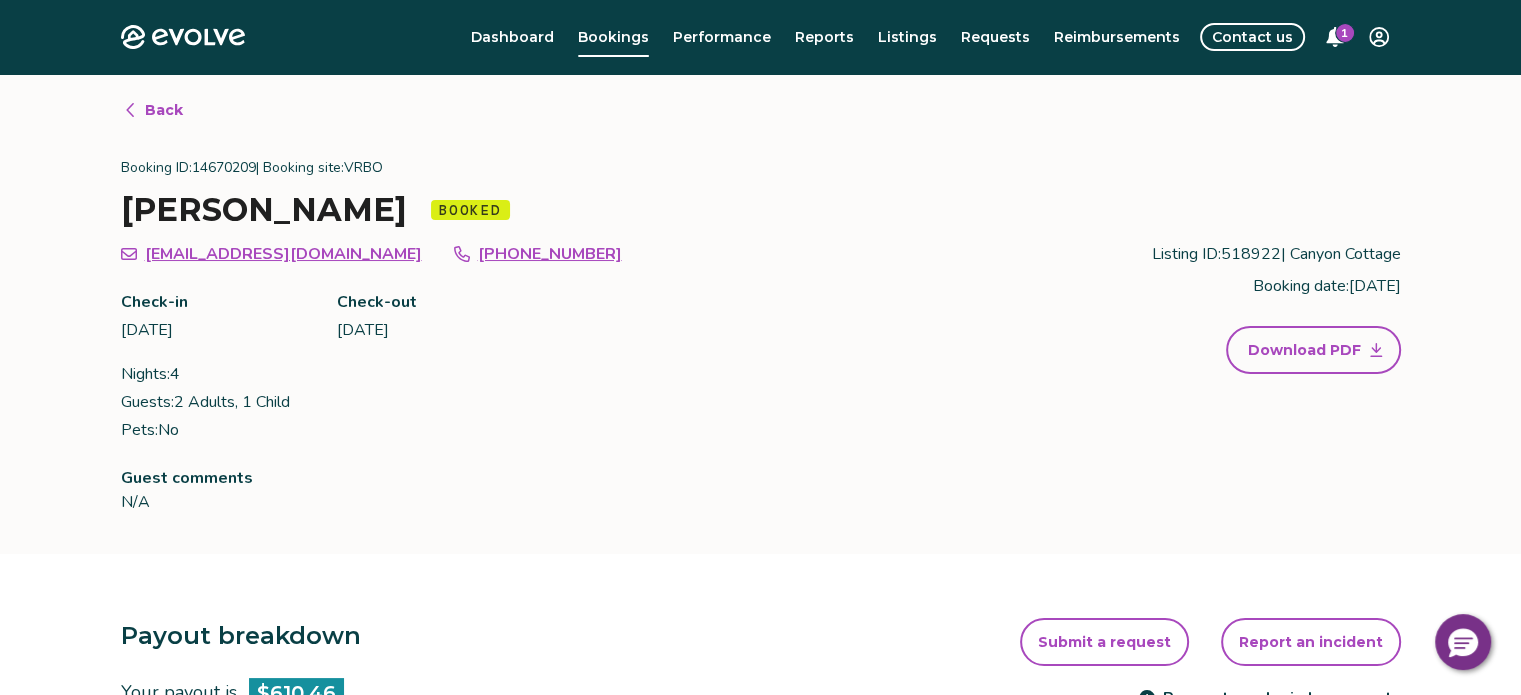 click on "1" at bounding box center [1345, 33] 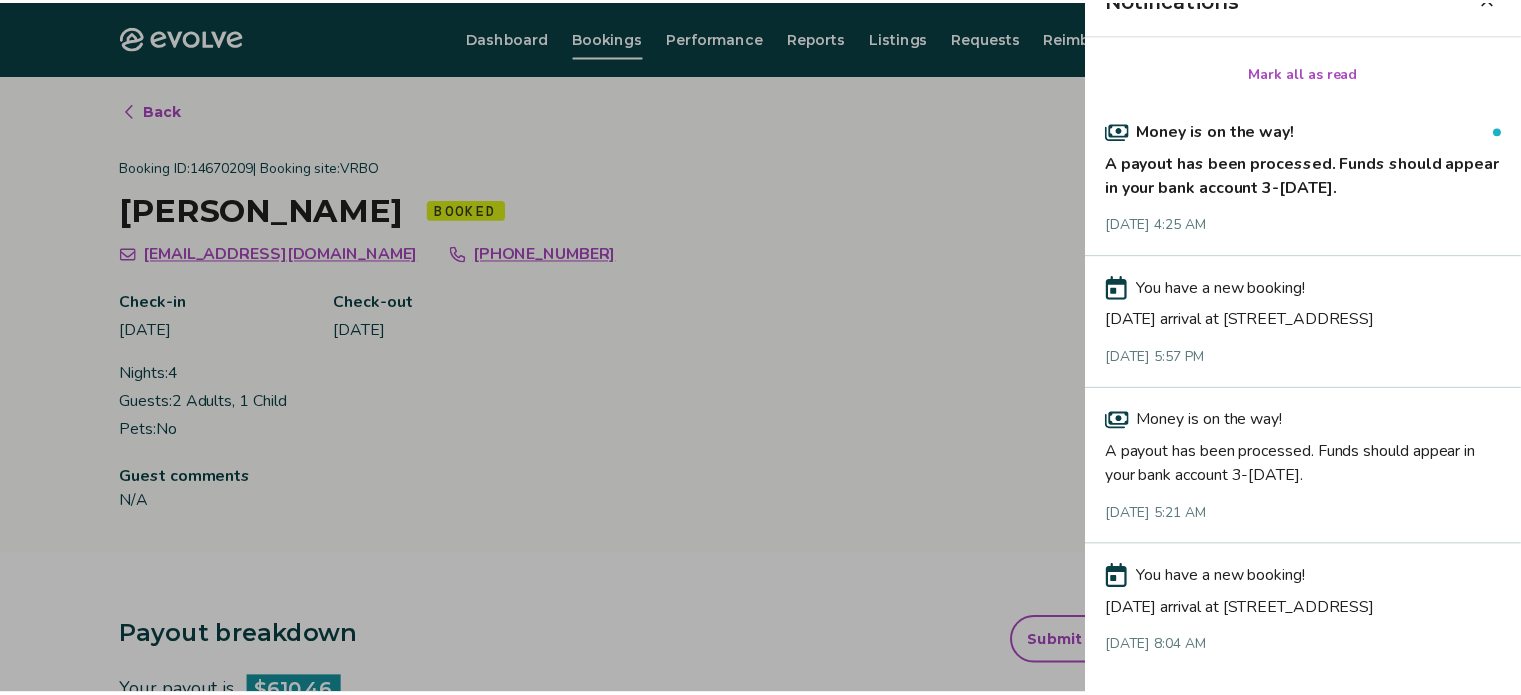 scroll, scrollTop: 38, scrollLeft: 0, axis: vertical 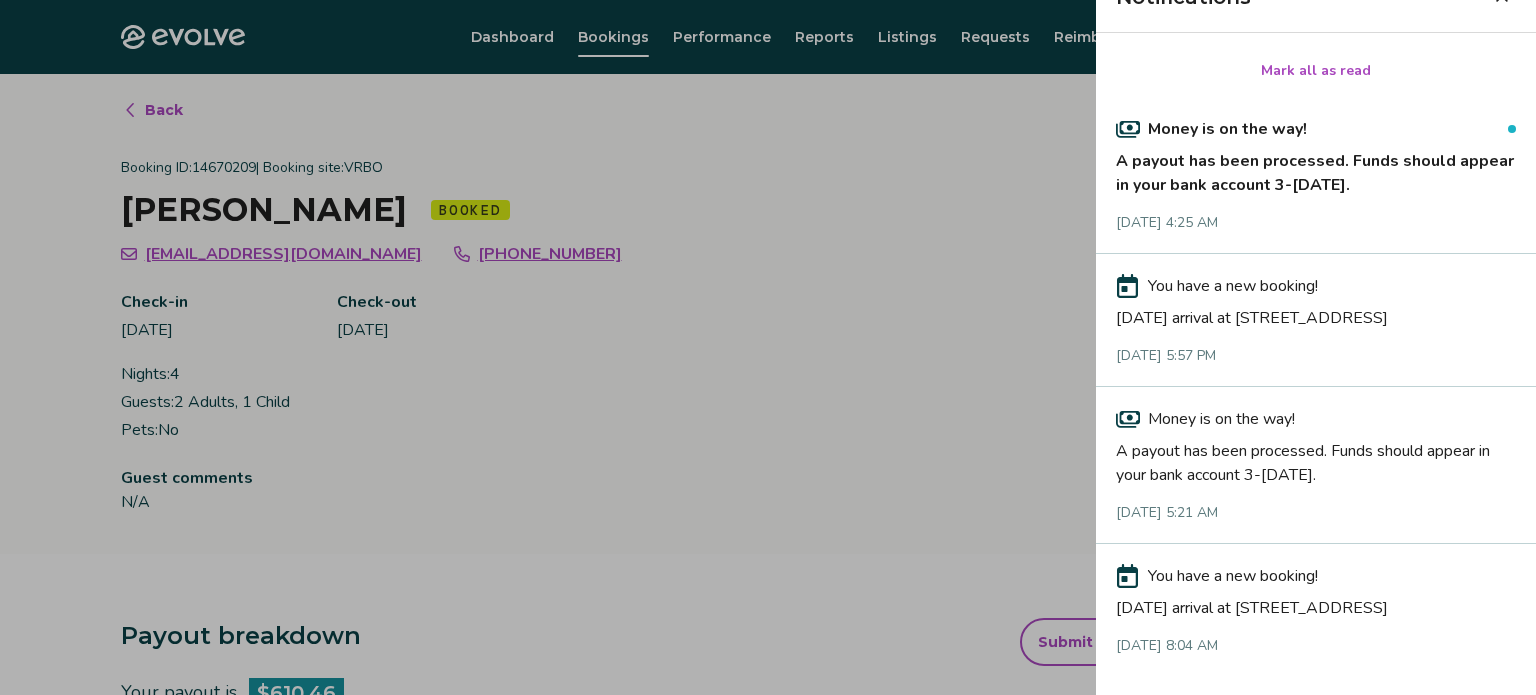 click on "[DATE] arrival at [STREET_ADDRESS]" at bounding box center [1316, 604] 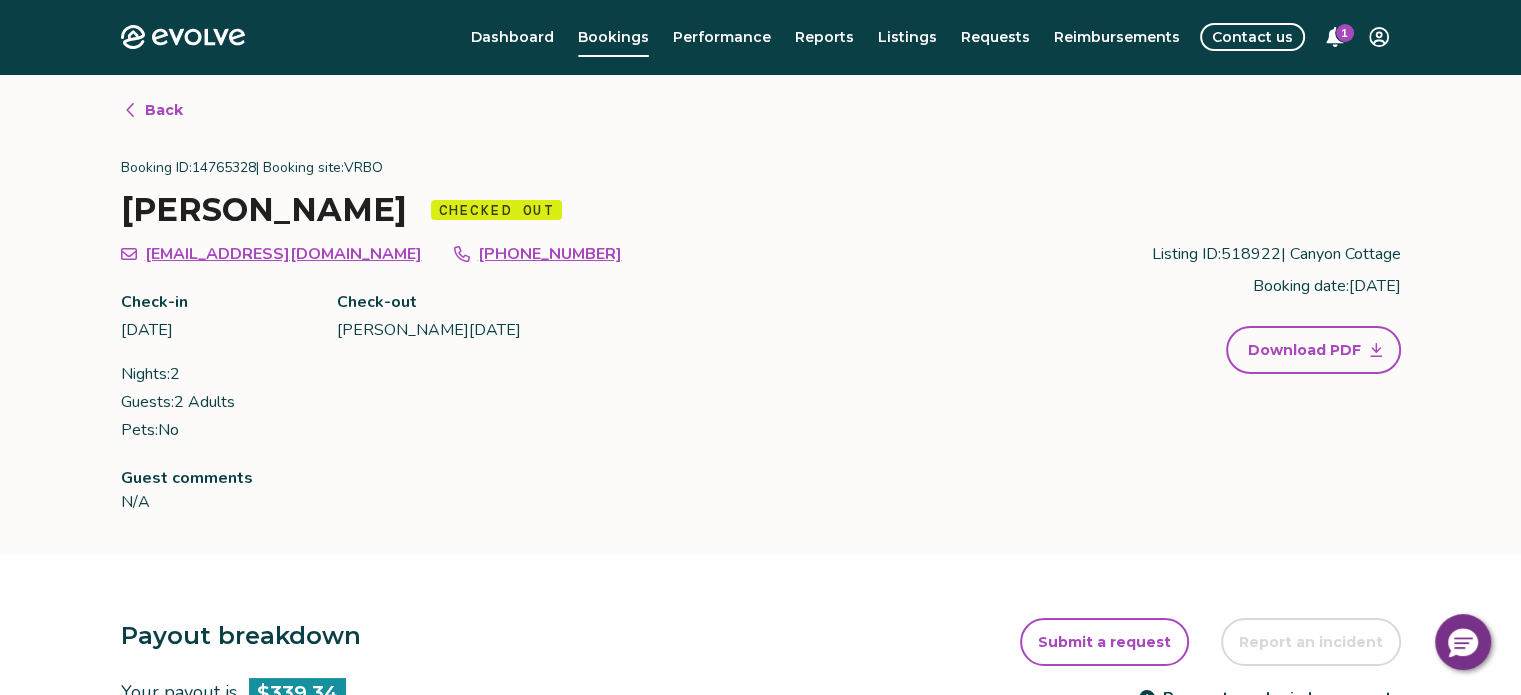 click on "1" at bounding box center (1345, 33) 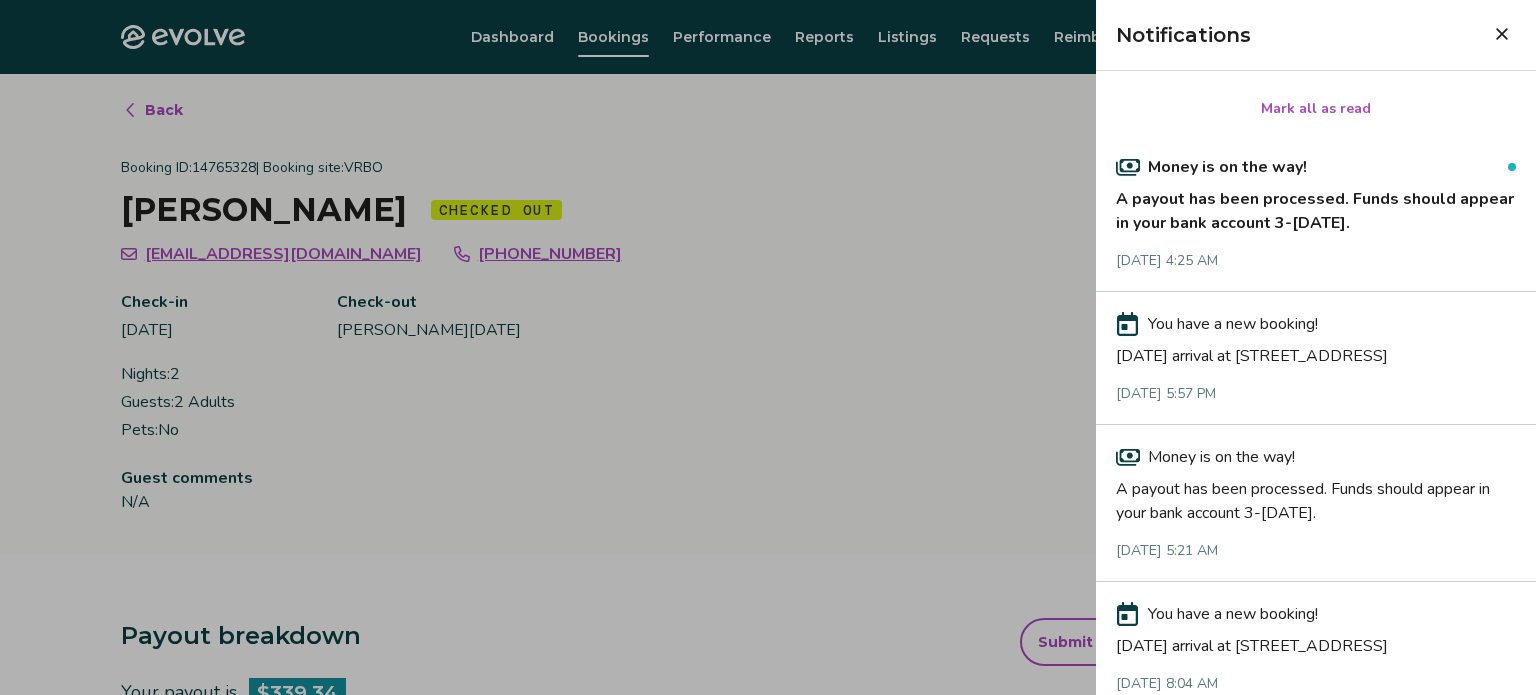 click on "Mark all as read" at bounding box center (1316, 109) 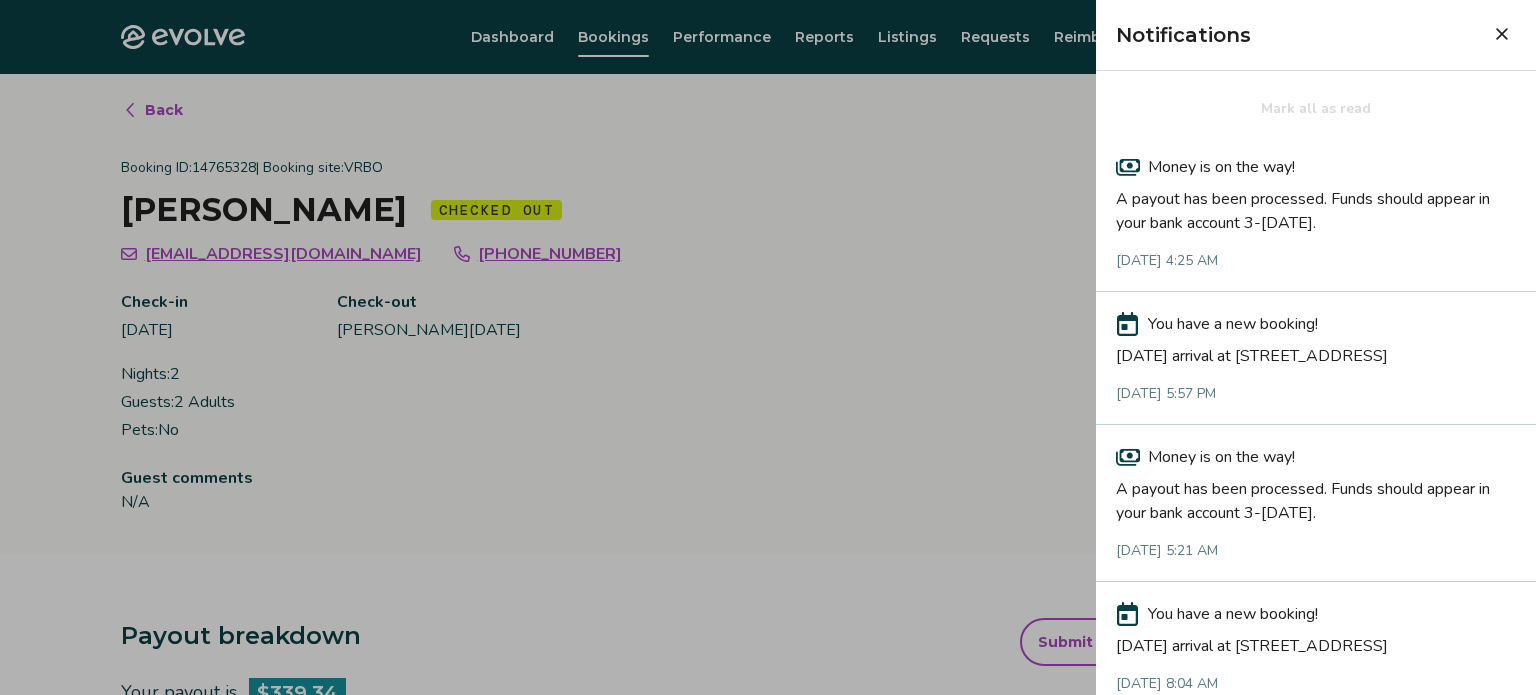 click 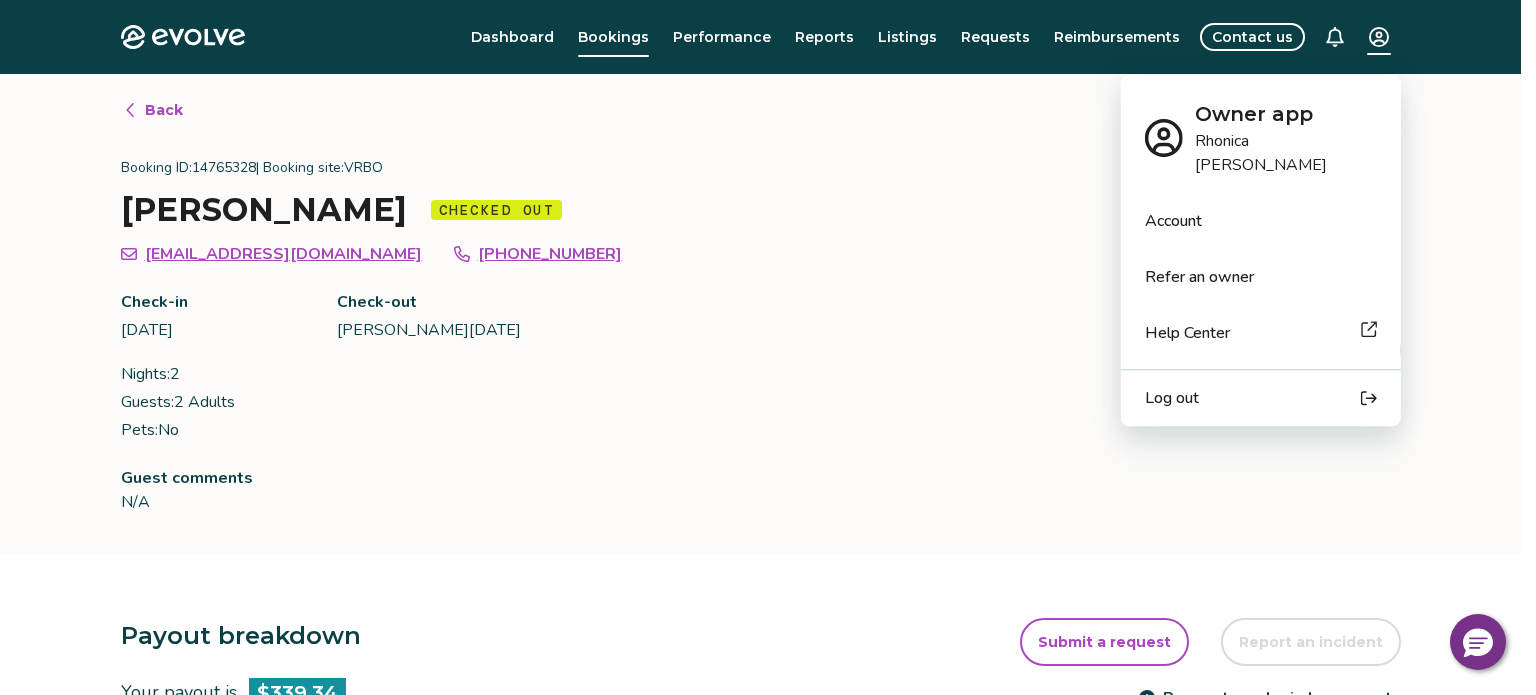 click on "Evolve Dashboard Bookings Performance Reports Listings Requests Reimbursements Contact us Back Booking ID:  14765328  | Booking site:  VRBO Colt [PERSON_NAME] Checked out [EMAIL_ADDRESS][DOMAIN_NAME] [PHONE_NUMBER] Check-in [DATE] Check-out [PERSON_NAME][DATE] Nights:  2 Guests:  2 Adults Pets:  No Listing ID:  518922  |   Canyon Cottage Booking date:  [DATE] Download PDF Guest comments N/A Payout breakdown Your payout is $339.34 Base rates and fees $377.04 Evolve management fee -$37.70 Your tax responsibility $0.00 Your payout $339.34 It may take 5-9 business days for payouts to appear in your bank account after a guest checks in. Transactions and line items Transactions Line items Processing date Amount Transactions total $339.34 [DATE] $339.34 Submit a request Report an incident Requests and reimbursements Cancellation policy Cancel guest booking Your guest has checked out. Request to cancel booking © 2013-Present Evolve Vacation Rental Network Privacy Policy | Terms of Service" at bounding box center [768, 783] 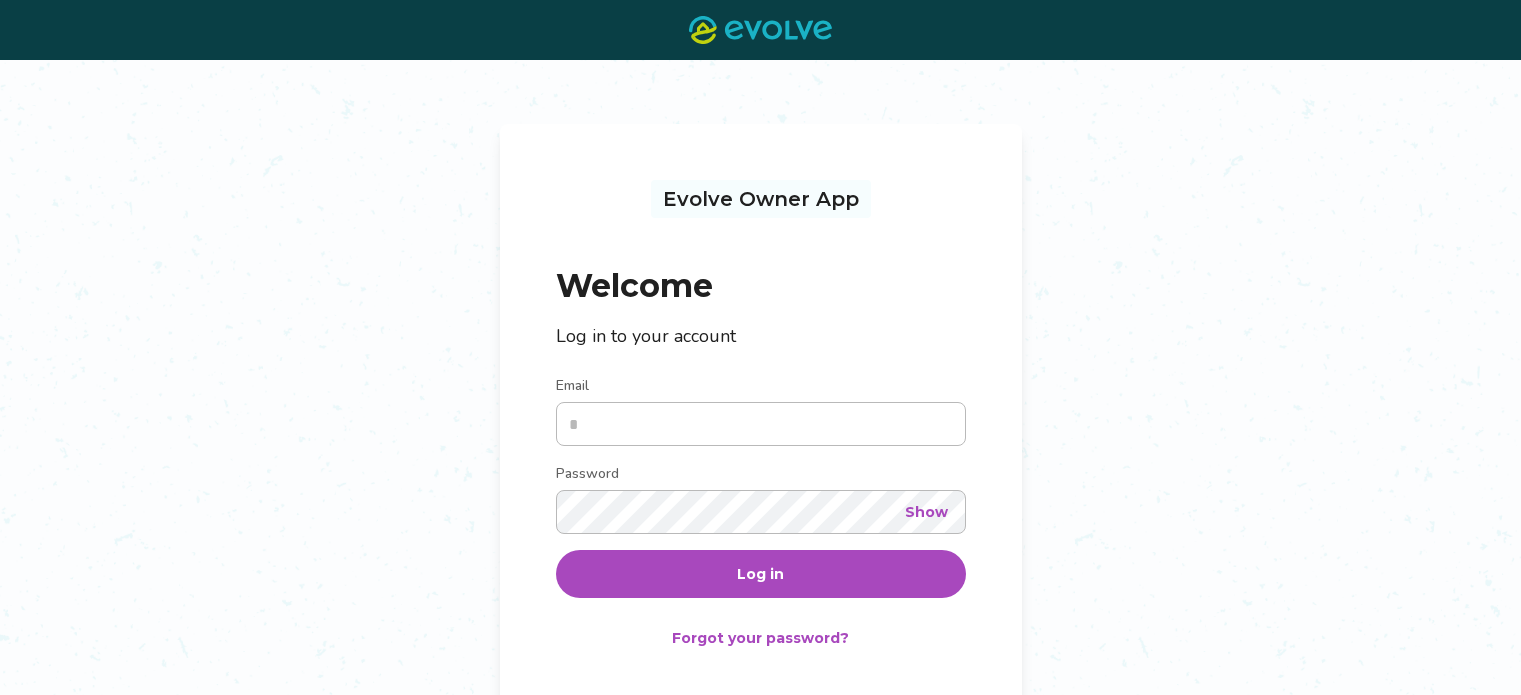 scroll, scrollTop: 0, scrollLeft: 0, axis: both 